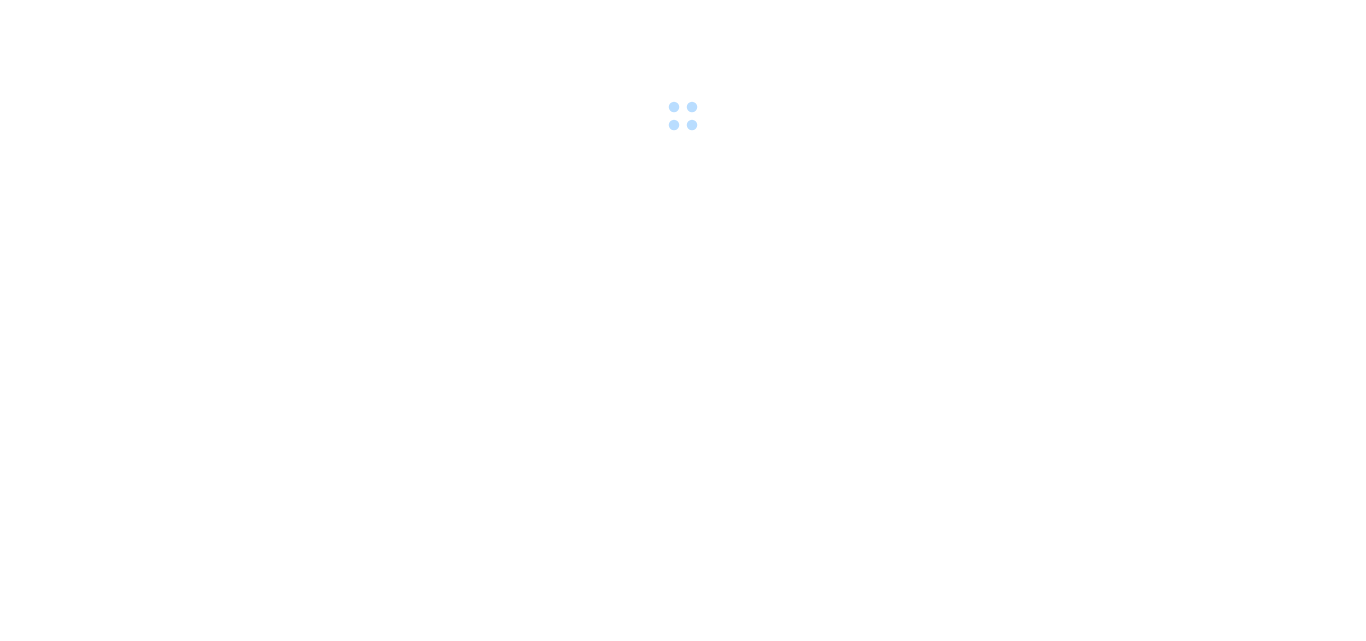scroll, scrollTop: 0, scrollLeft: 0, axis: both 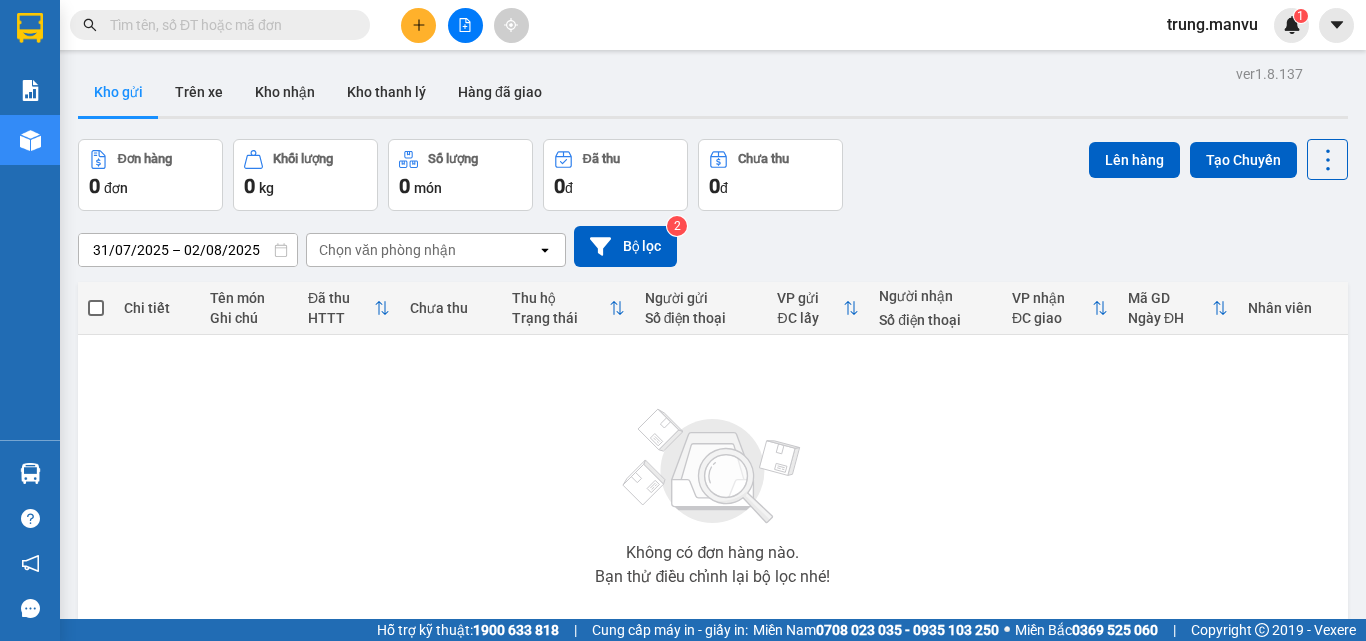 click 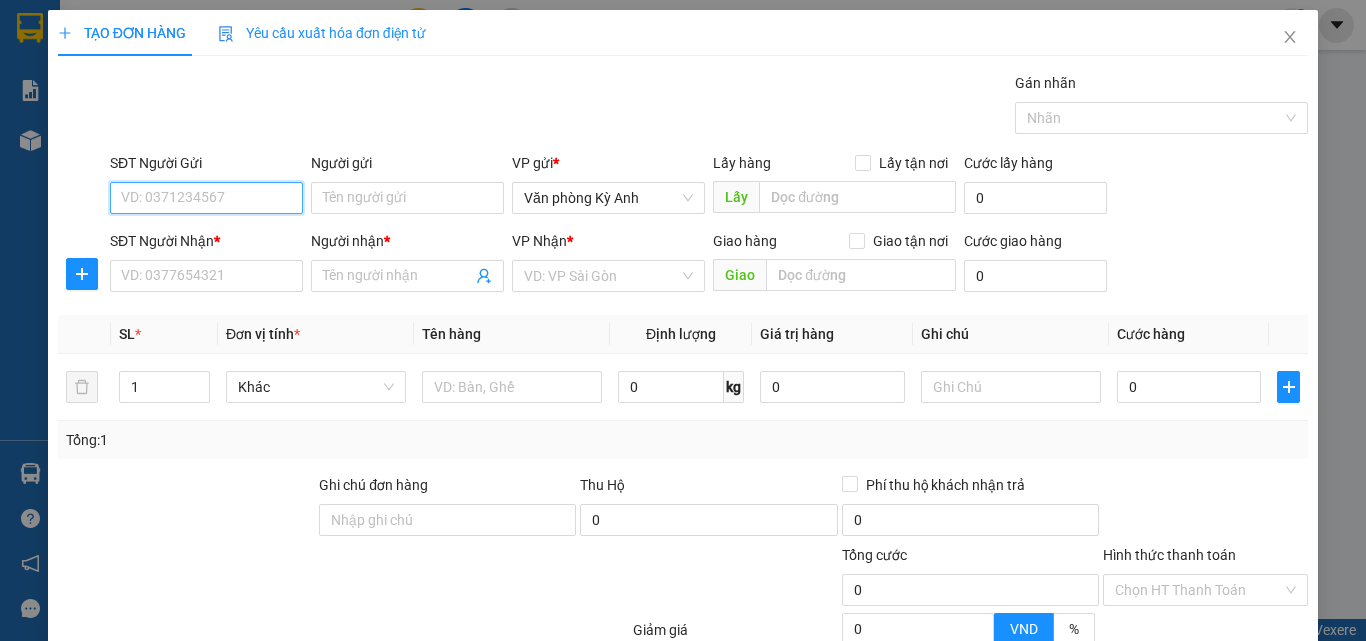 click on "SĐT Người Gửi" at bounding box center (206, 198) 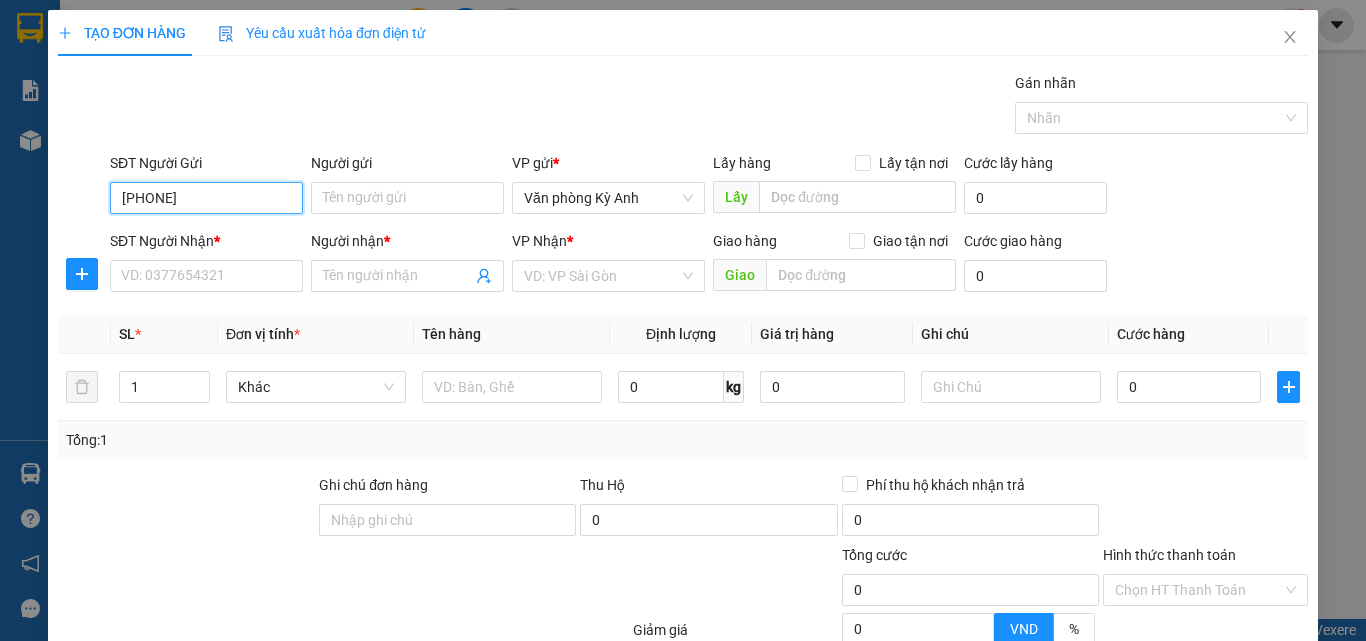 type on "[PHONE]" 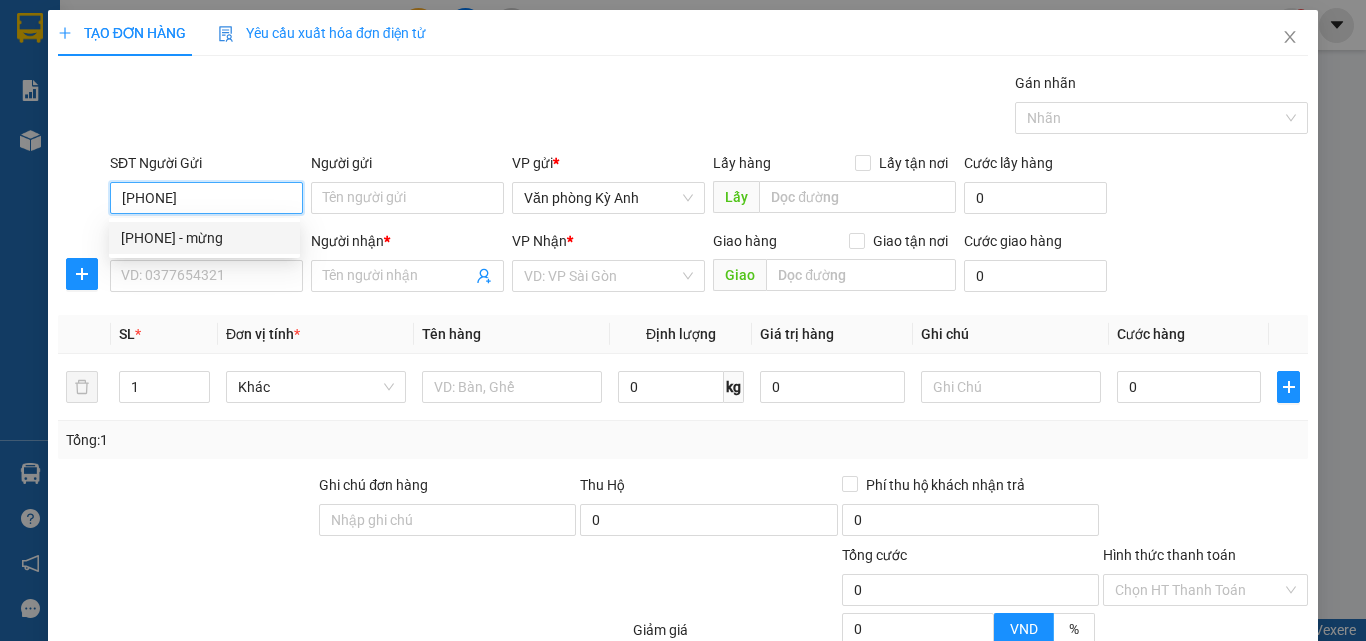 click on "[PHONE] - mừng" at bounding box center (204, 238) 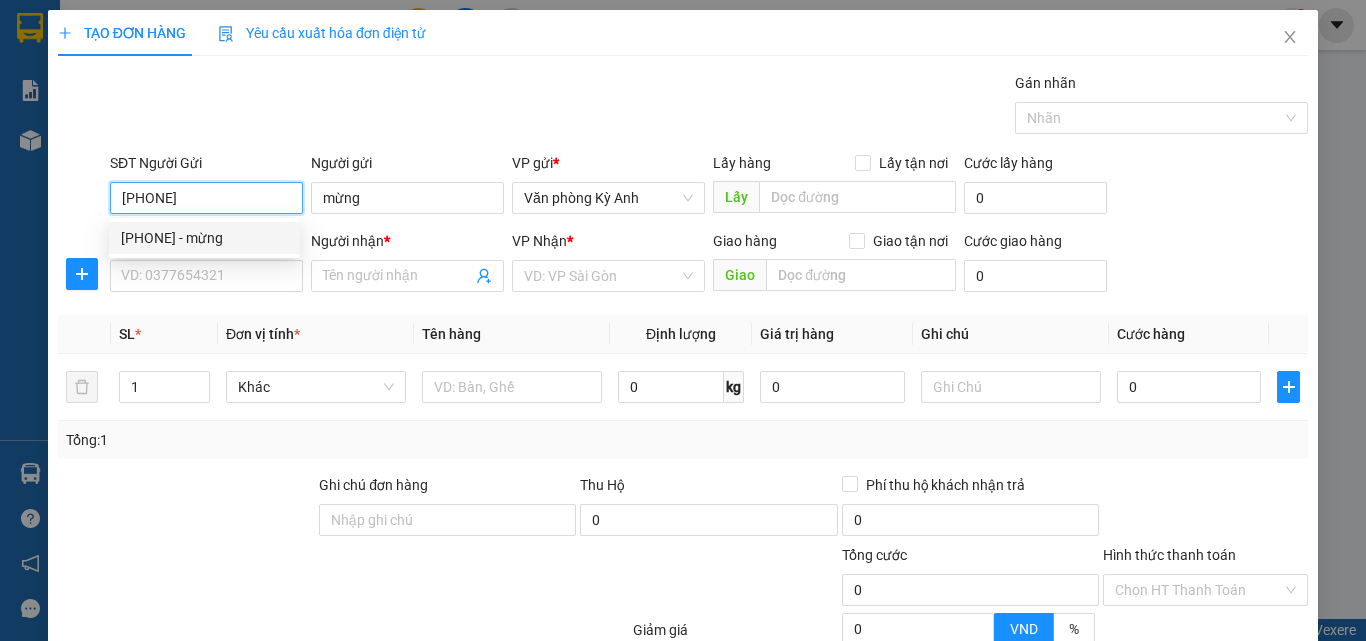 type on "mừng" 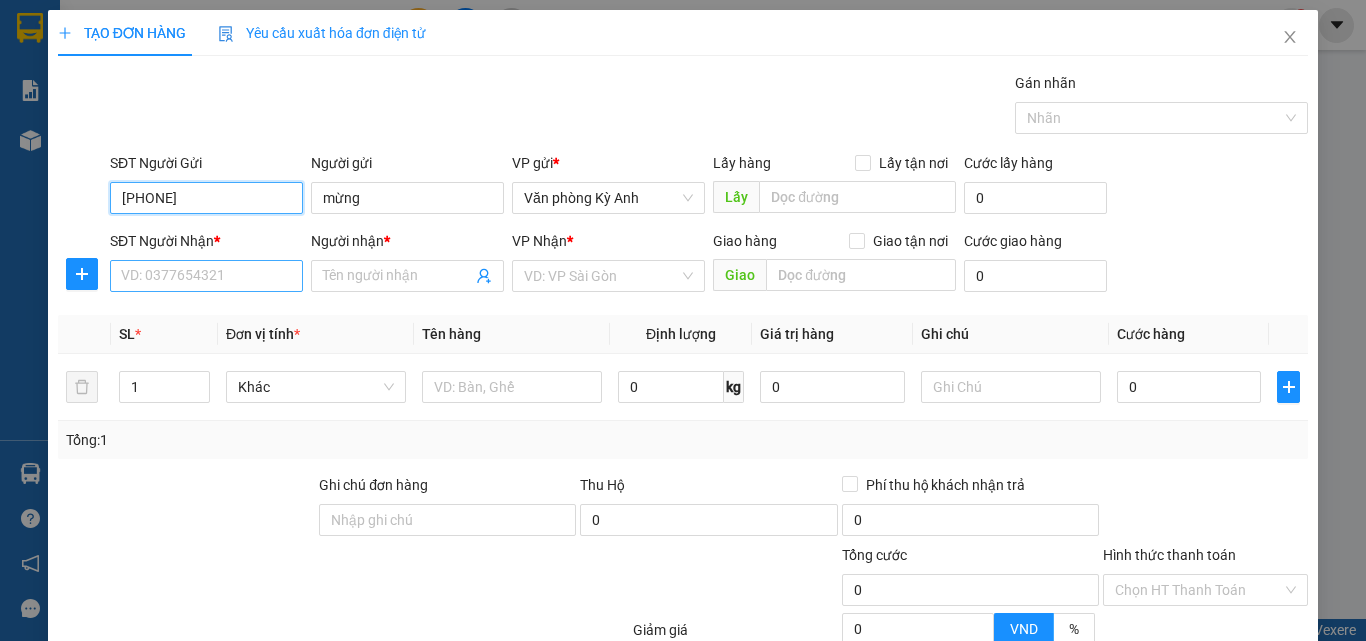 type on "[PHONE]" 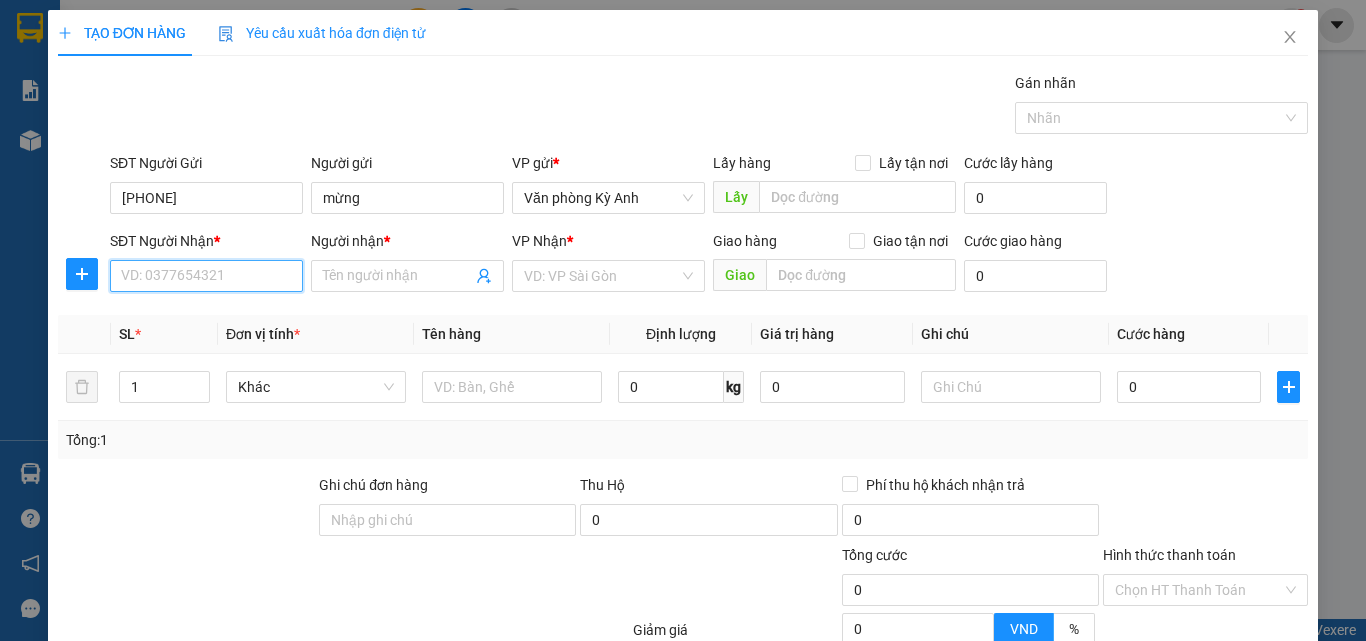 click on "SĐT Người Nhận  *" at bounding box center [206, 276] 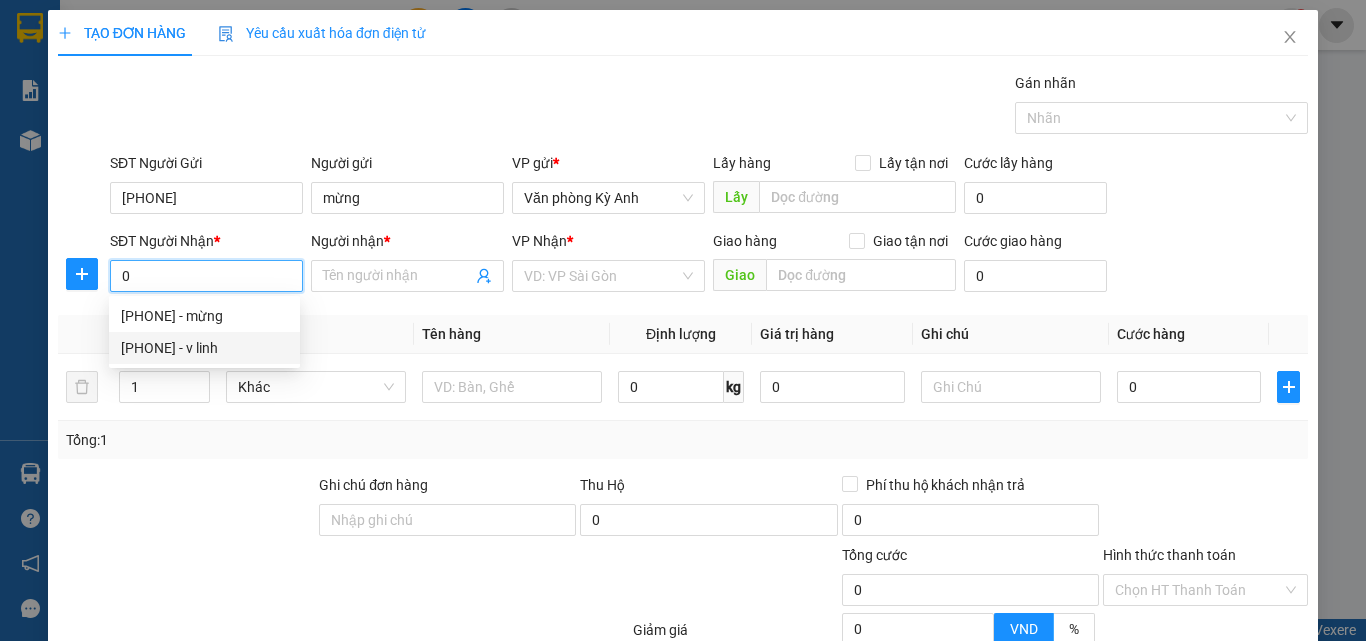 click on "[PHONE] - v linh" at bounding box center [204, 348] 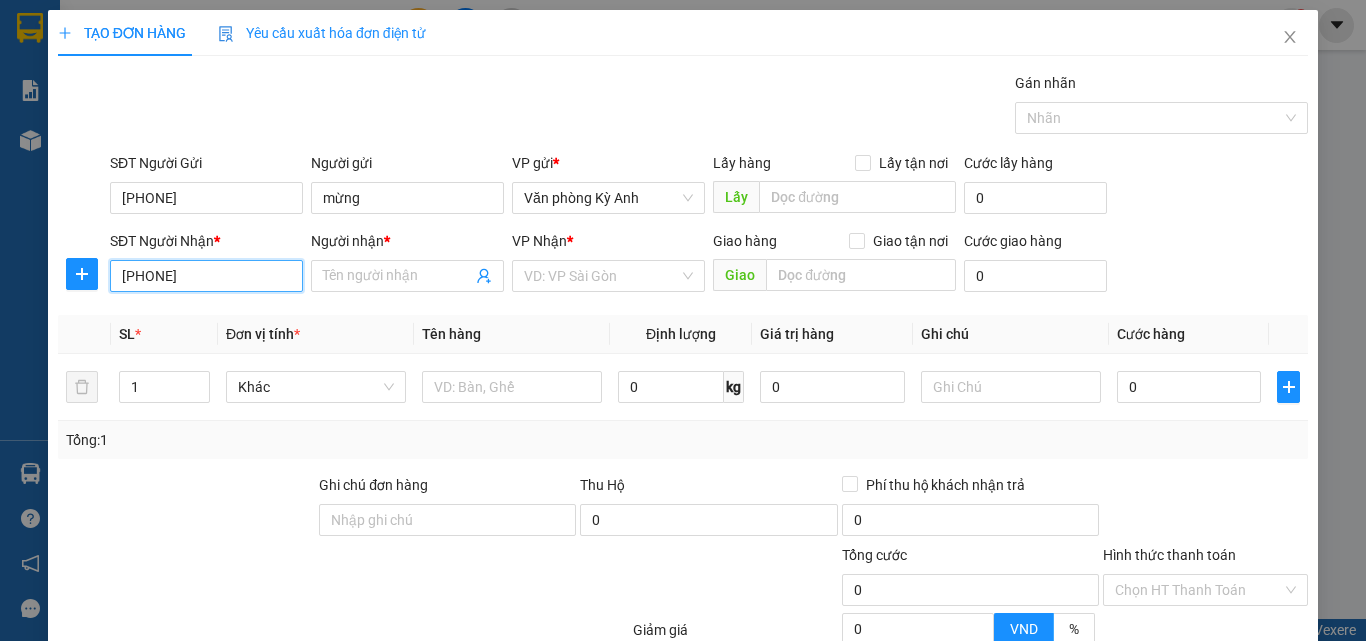 type on "v linh" 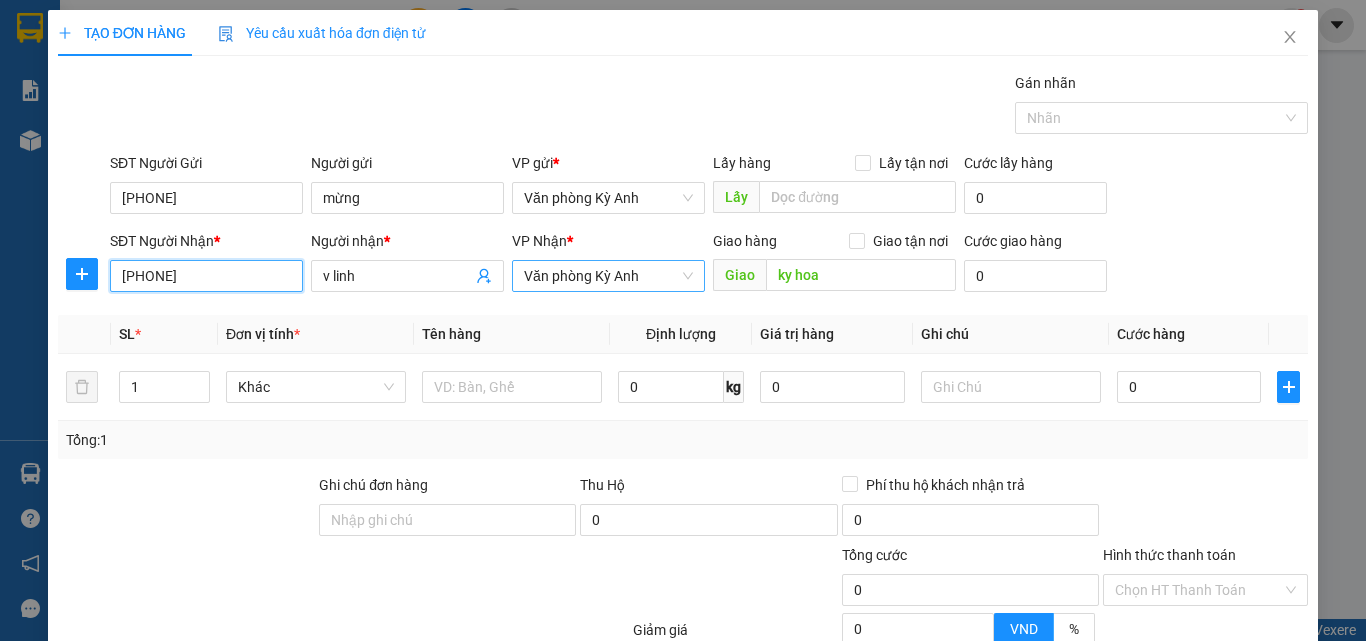 click on "Văn phòng Kỳ Anh" at bounding box center (608, 276) 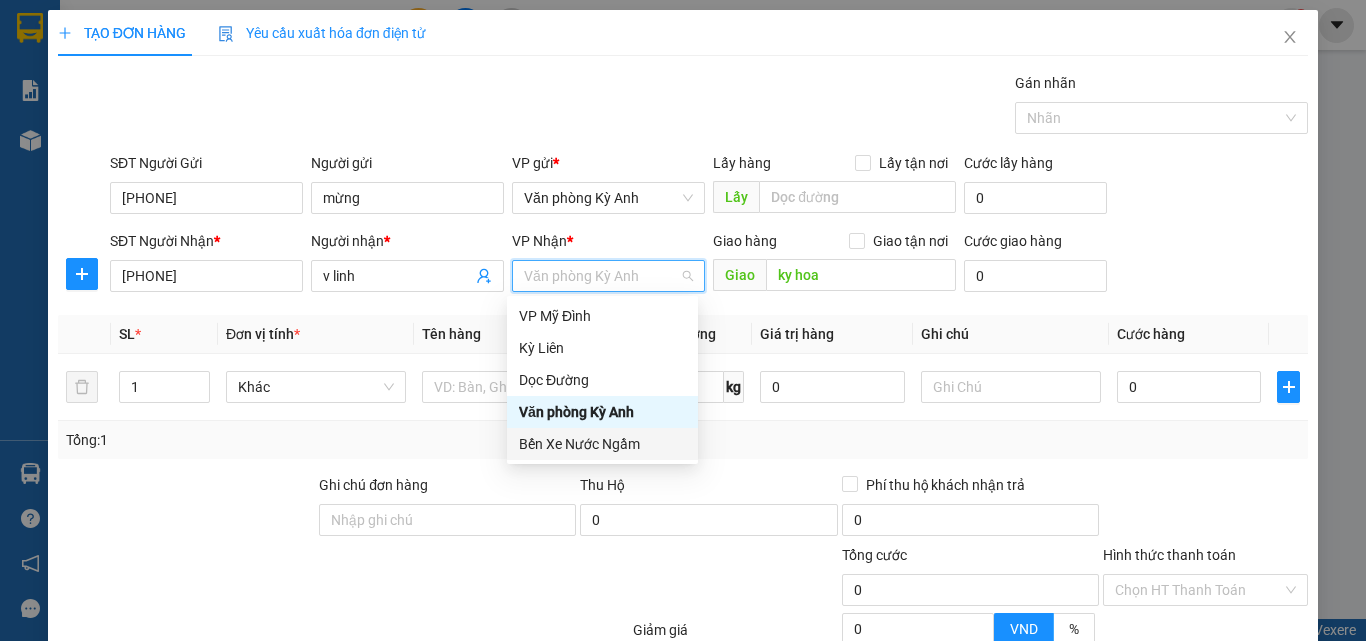 click on "Bến Xe Nước Ngầm" at bounding box center [602, 444] 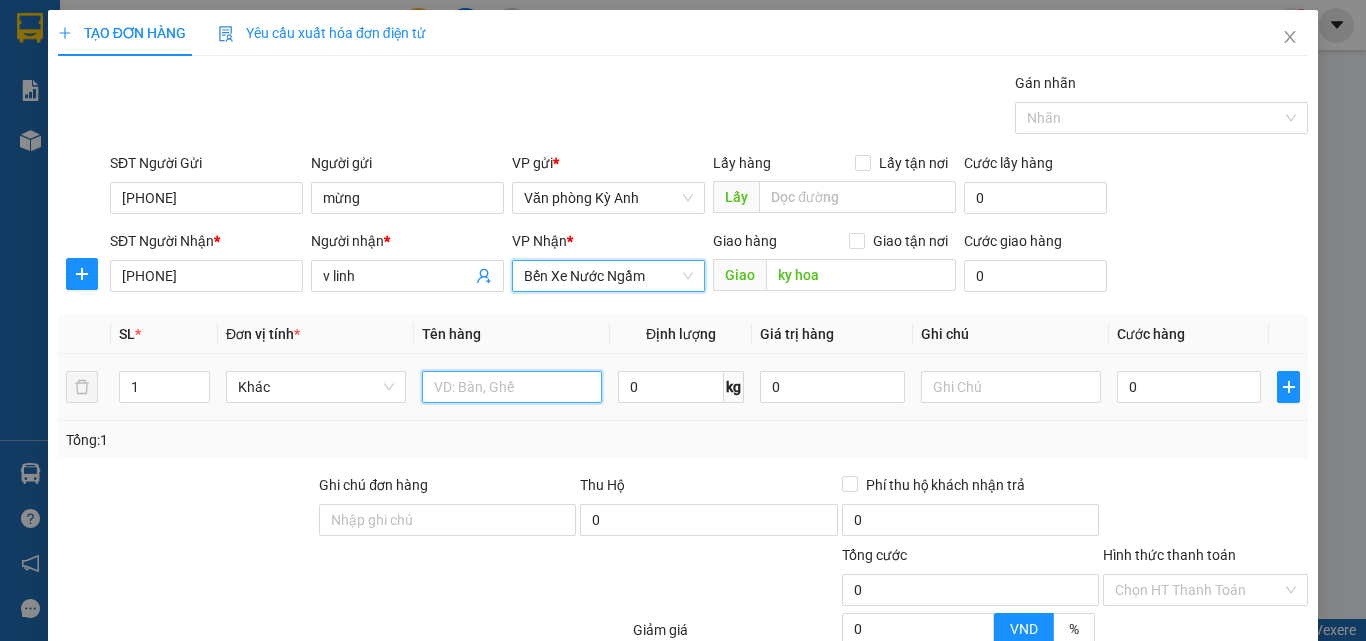 click at bounding box center [512, 387] 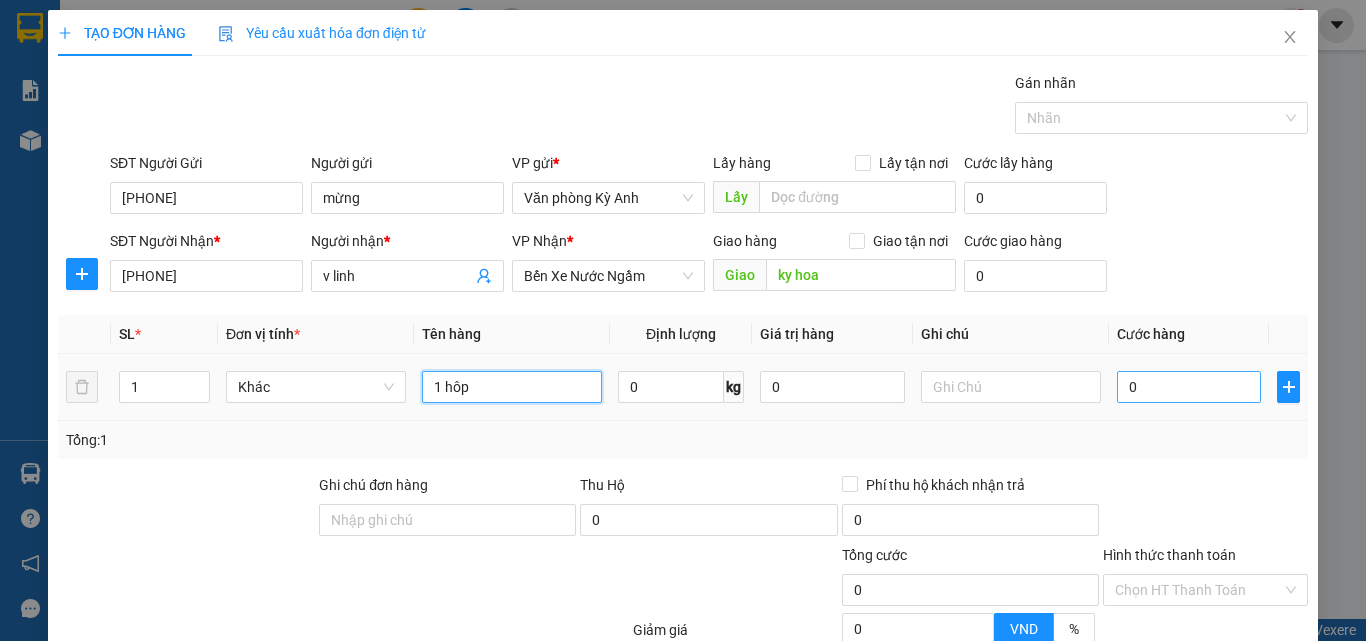 type on "1 hôp" 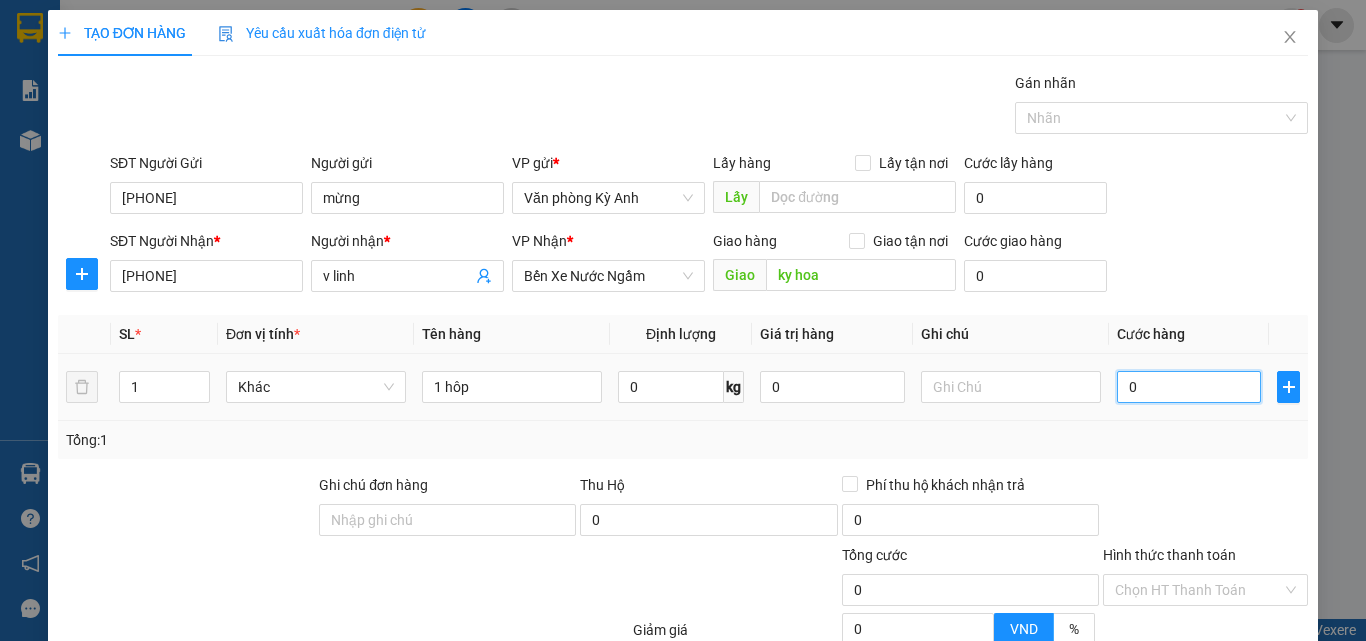 click on "0" at bounding box center [1189, 387] 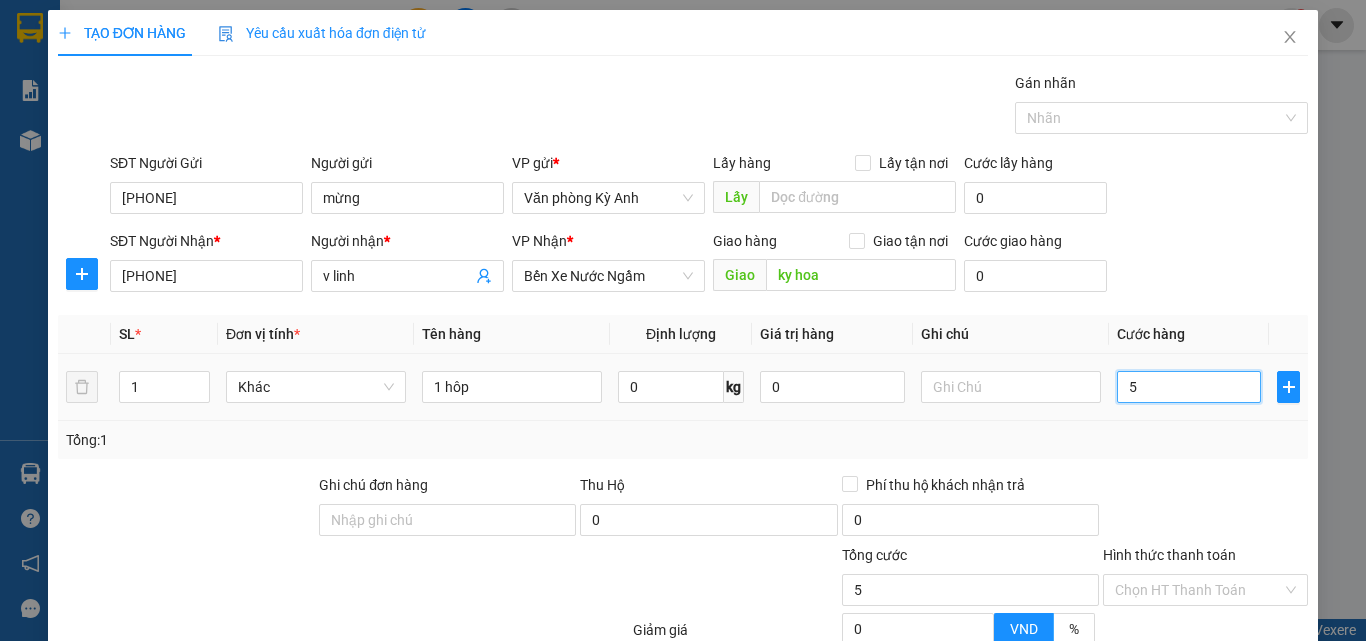 type on "50" 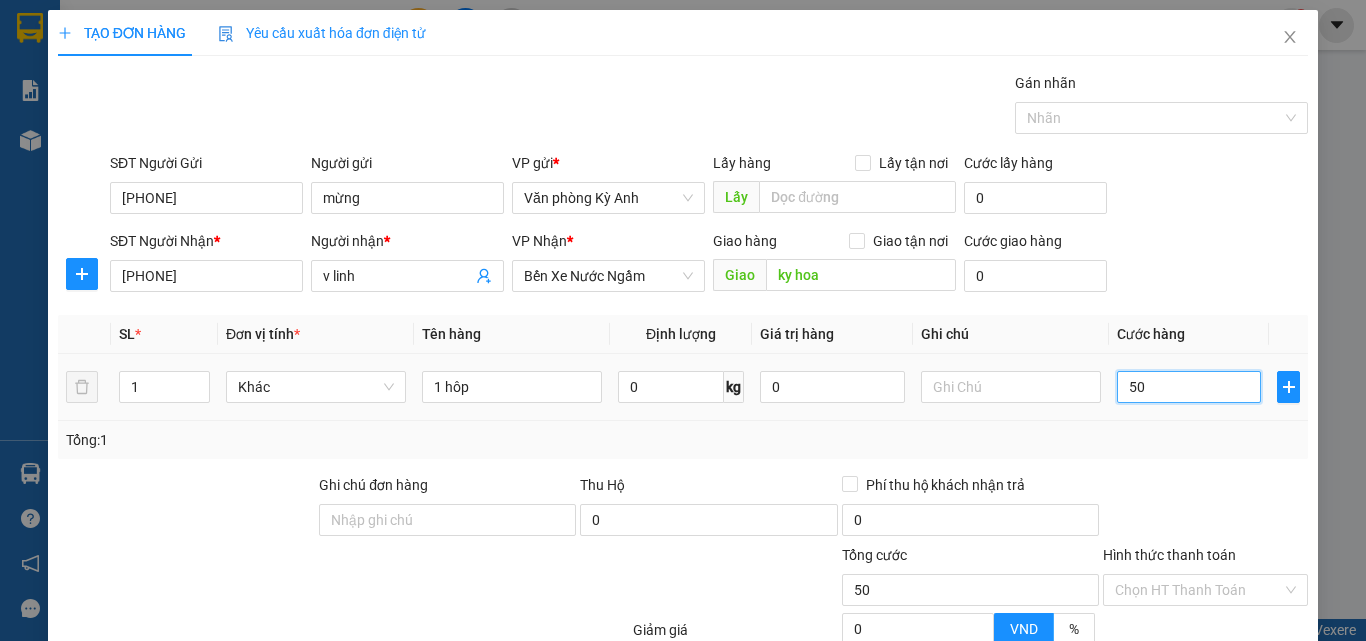 type on "500" 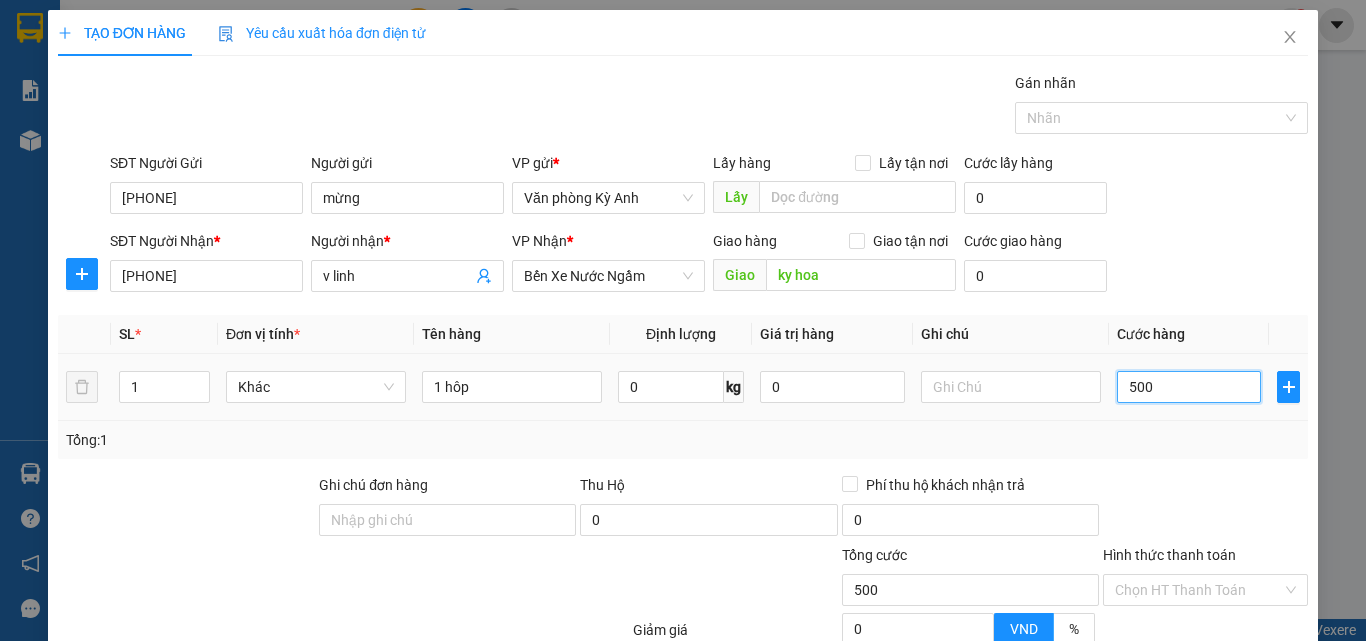 type on "5.000" 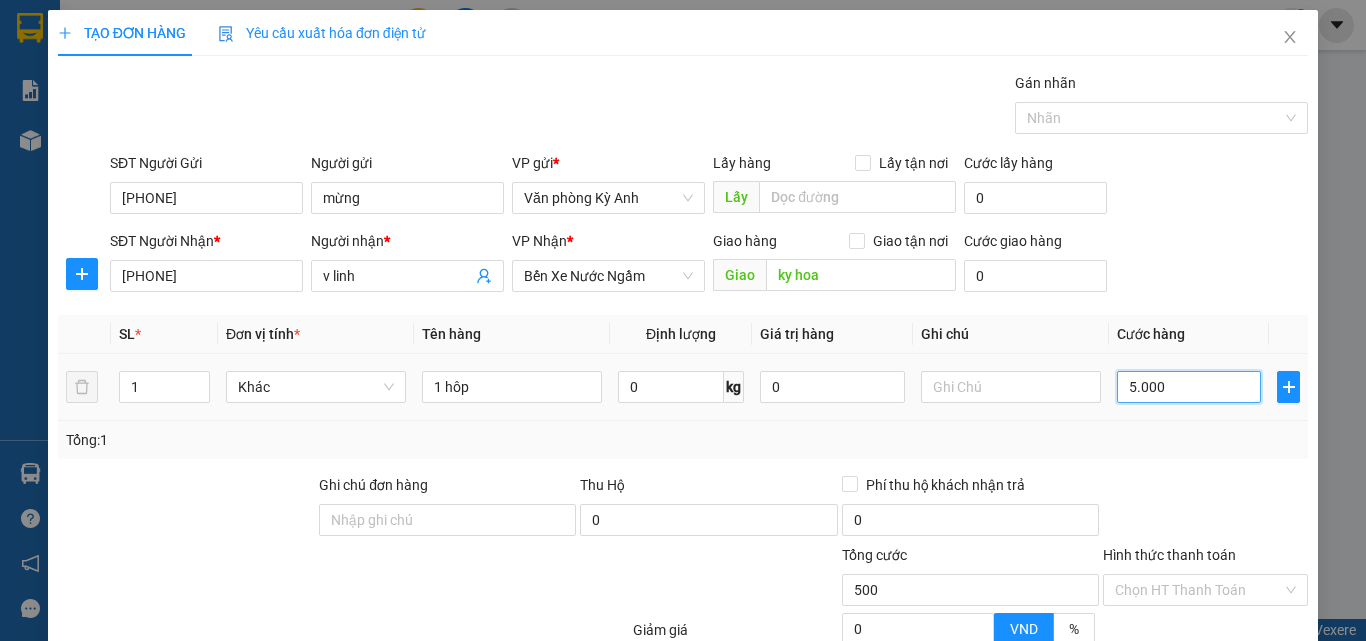 type on "5.000" 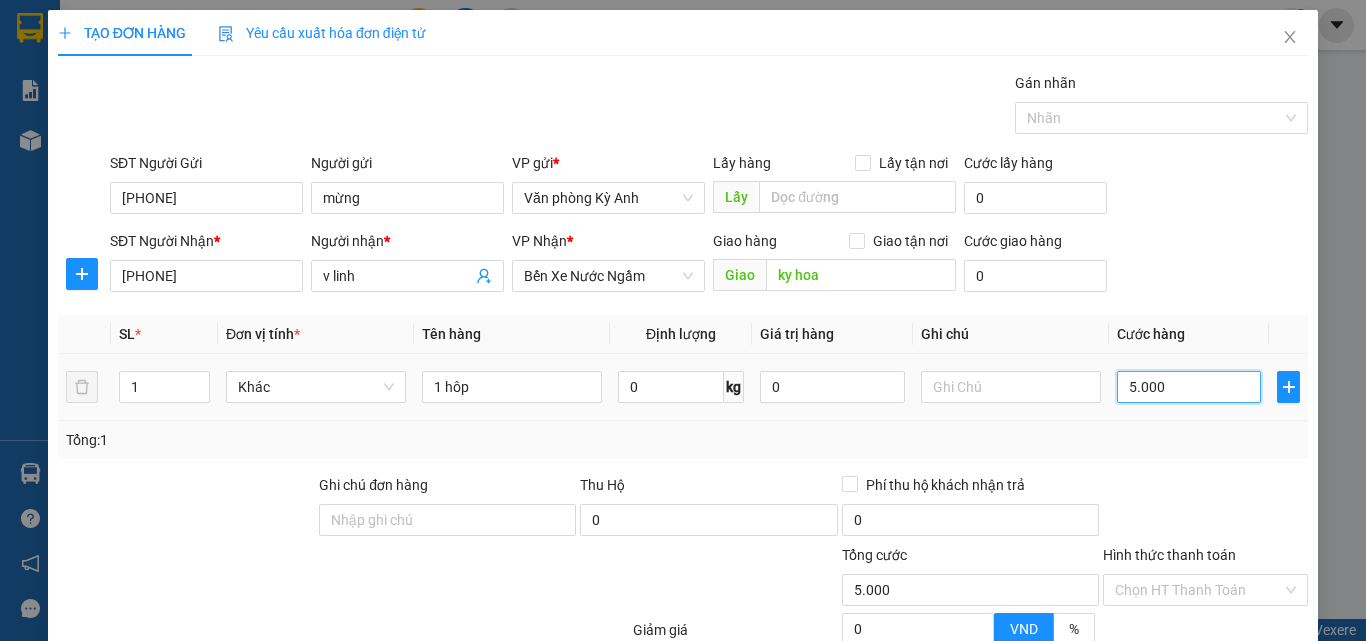 type on "50.000" 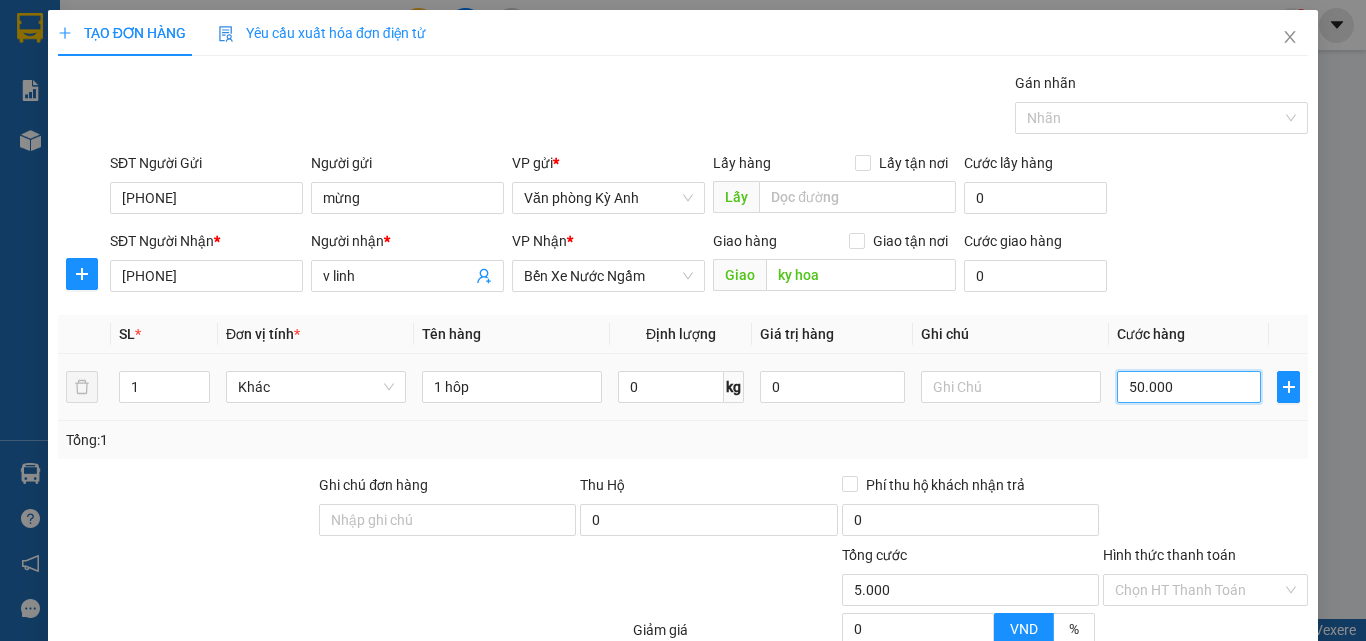 type on "50.000" 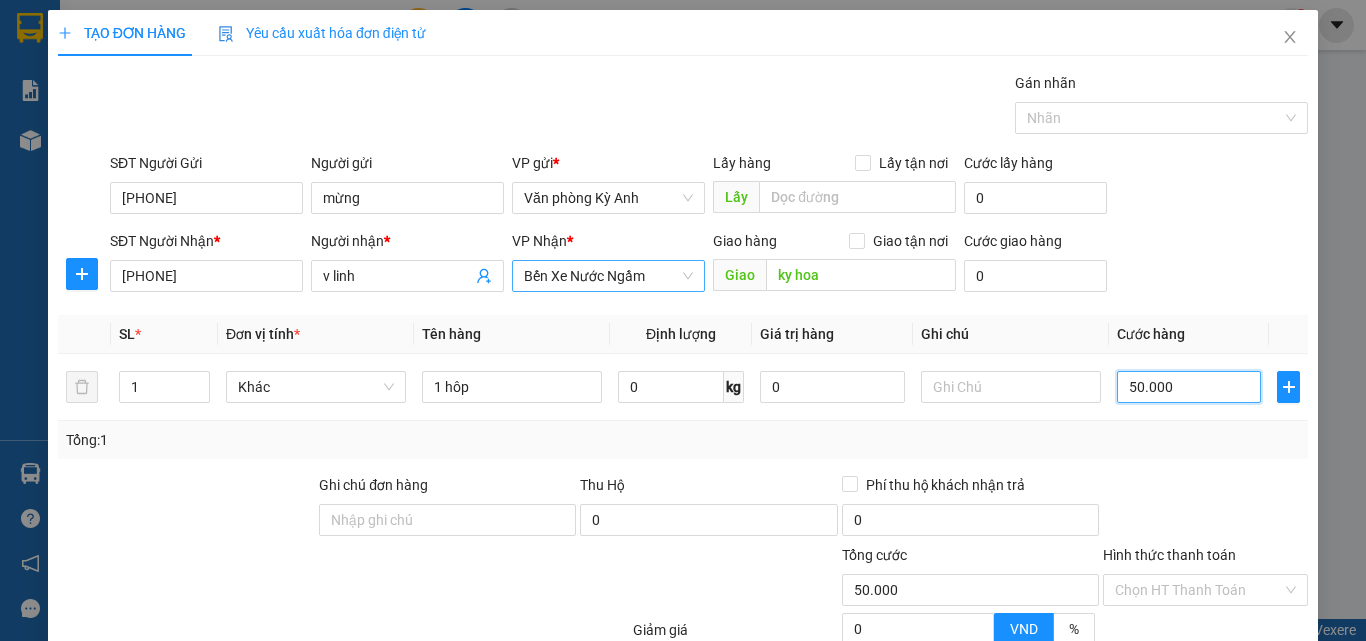 click on "Bến Xe Nước Ngầm" at bounding box center (608, 276) 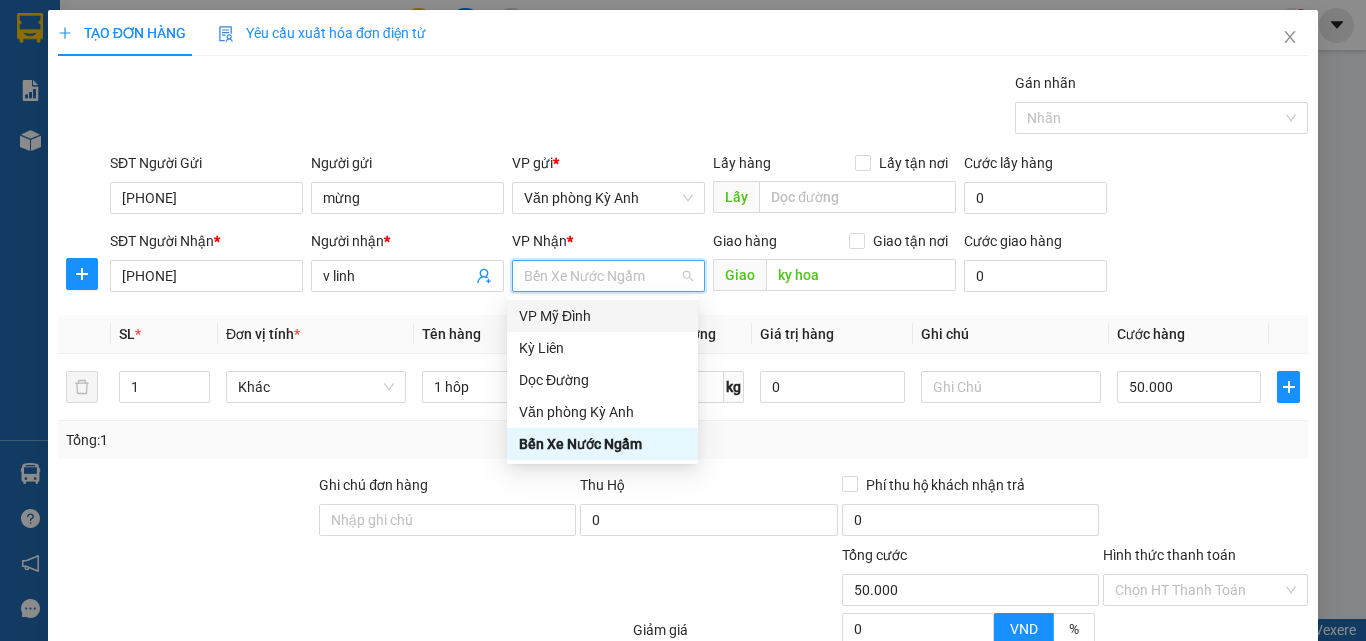 click on "VP Mỹ Đình" at bounding box center [602, 316] 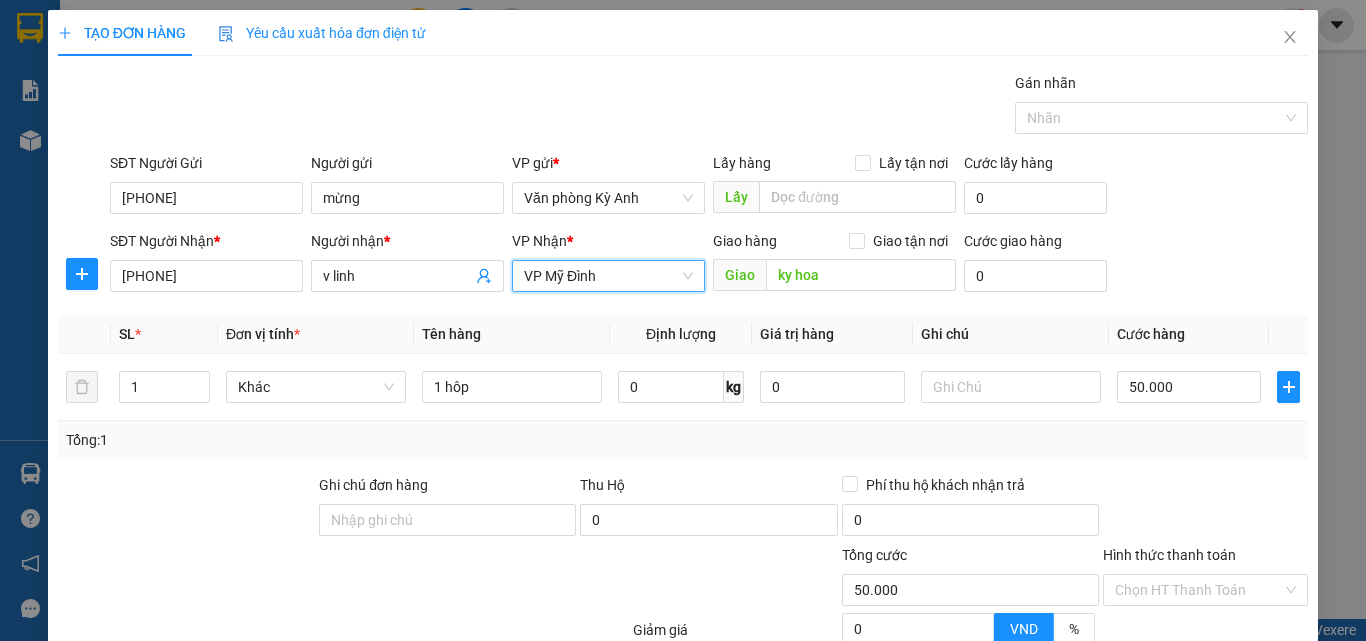 click on "VP Mỹ Đình" at bounding box center (608, 276) 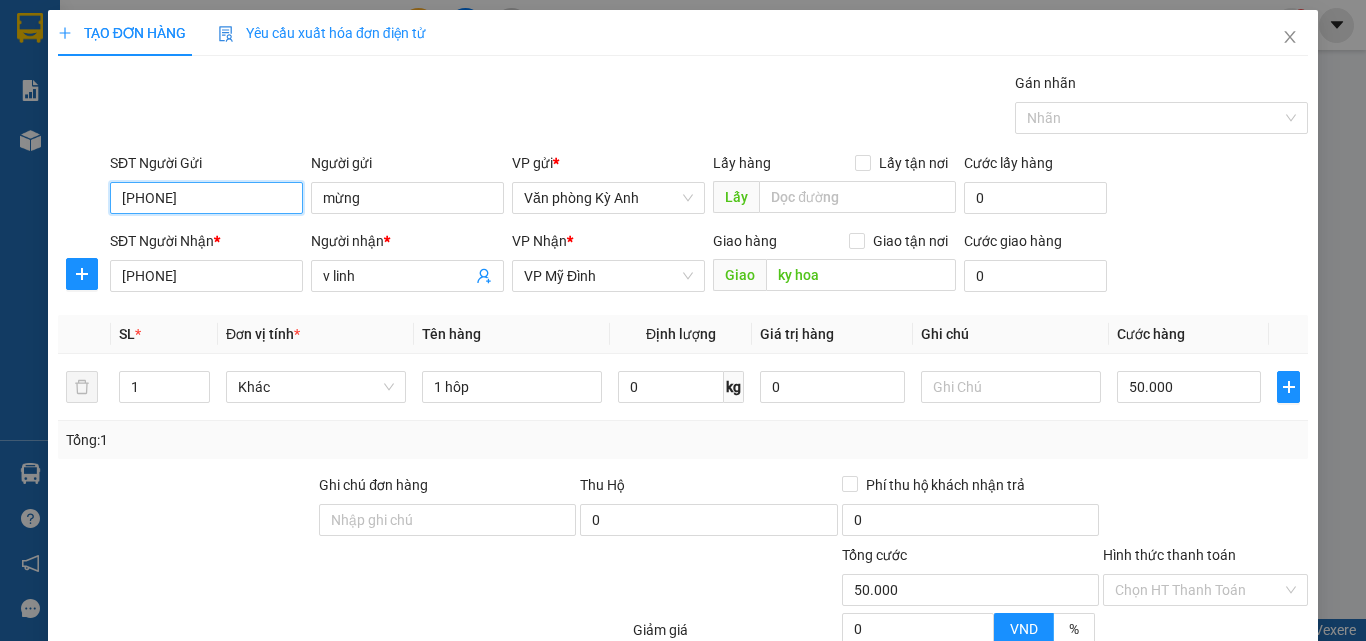 click on "[PHONE]" at bounding box center (206, 198) 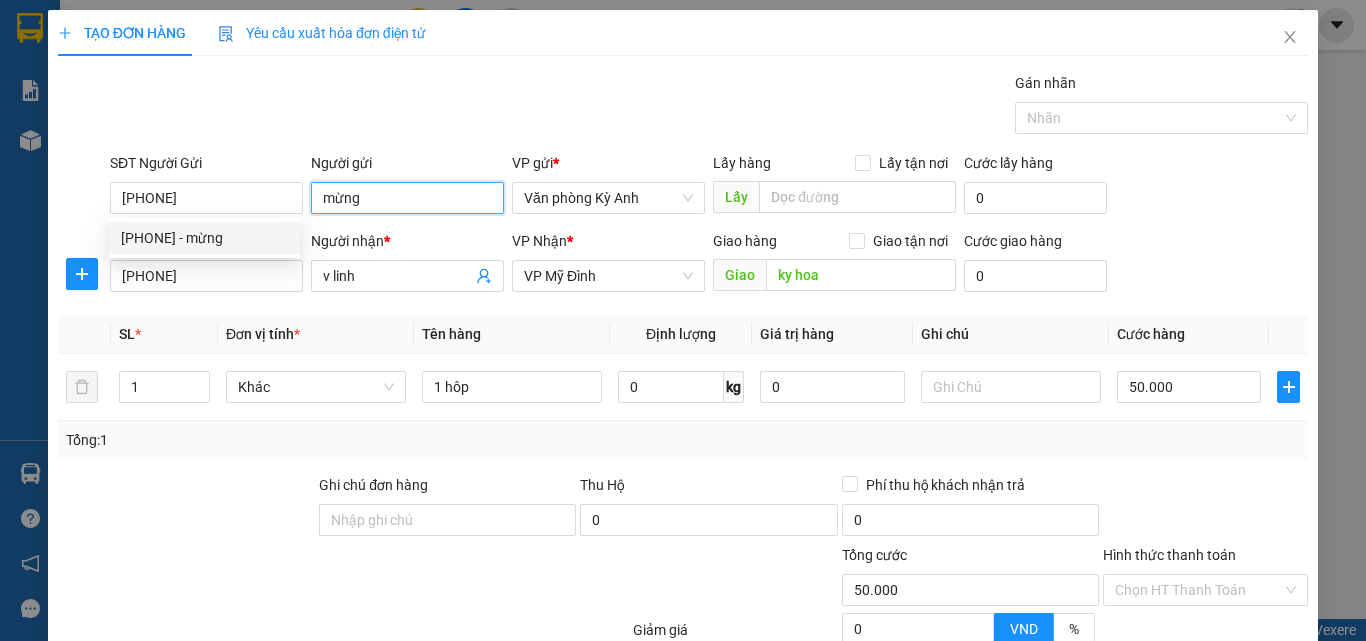 click on "mừng" at bounding box center [407, 198] 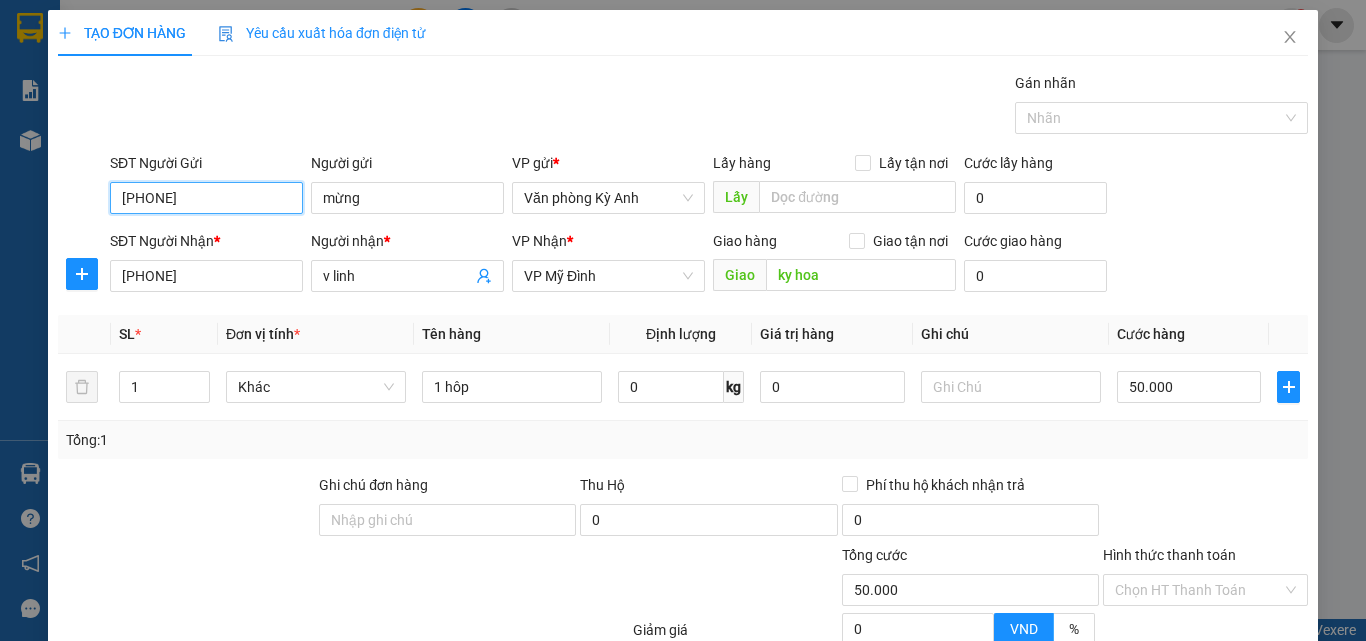 click on "[PHONE]" at bounding box center [206, 198] 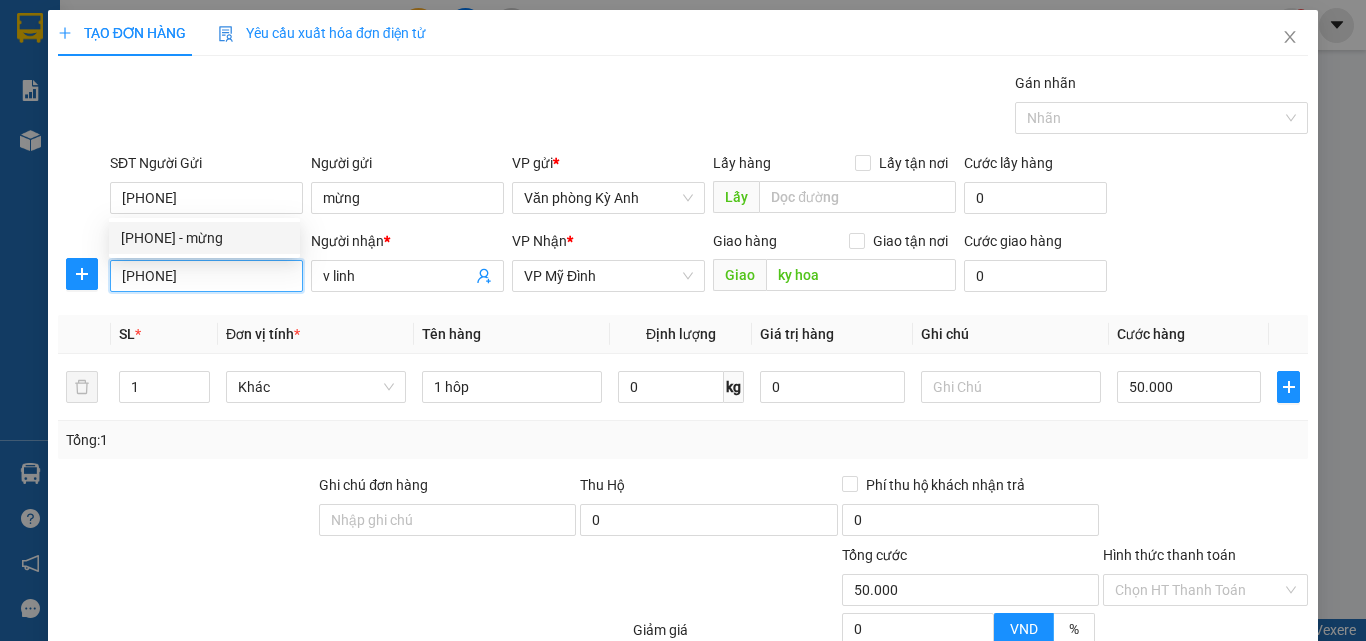 drag, startPoint x: 203, startPoint y: 278, endPoint x: 0, endPoint y: 309, distance: 205.35335 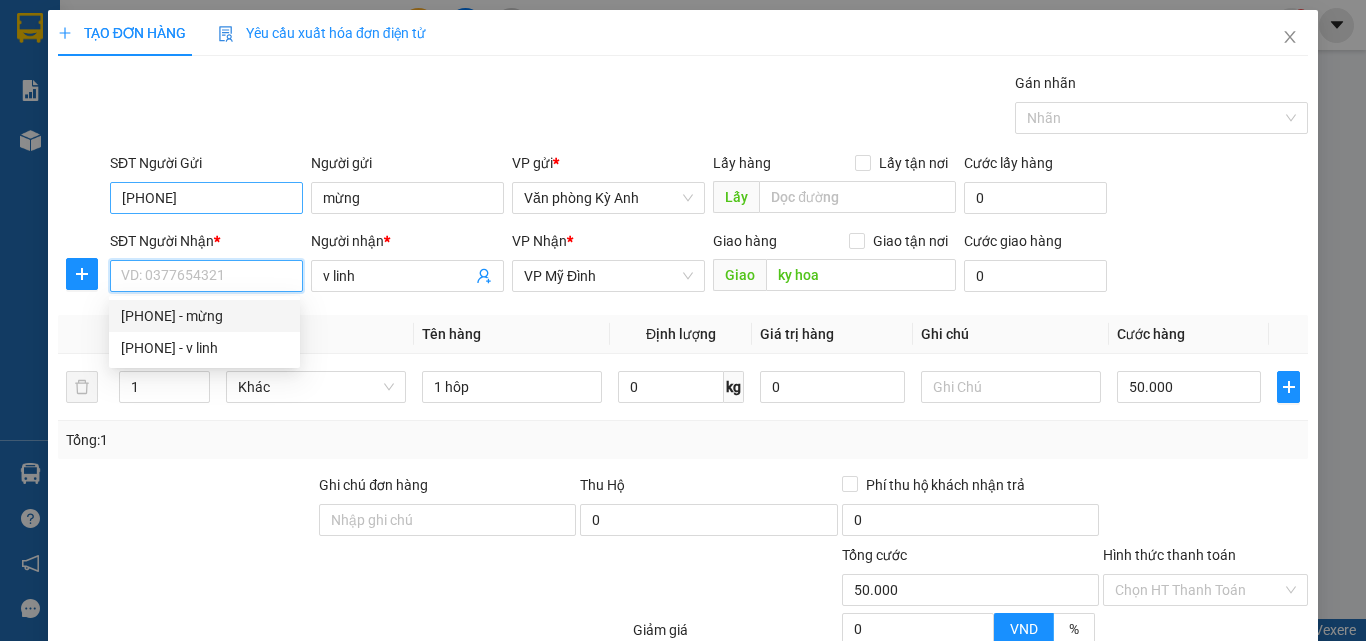 type 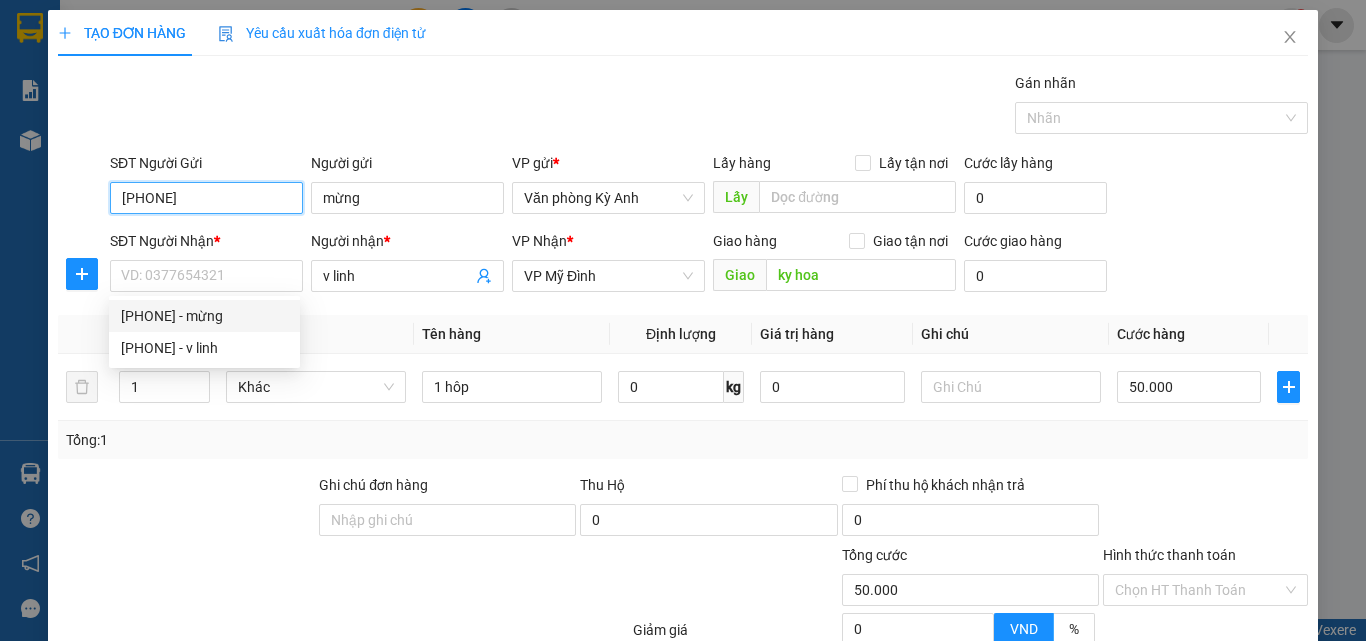 drag, startPoint x: 214, startPoint y: 193, endPoint x: 29, endPoint y: 210, distance: 185.77943 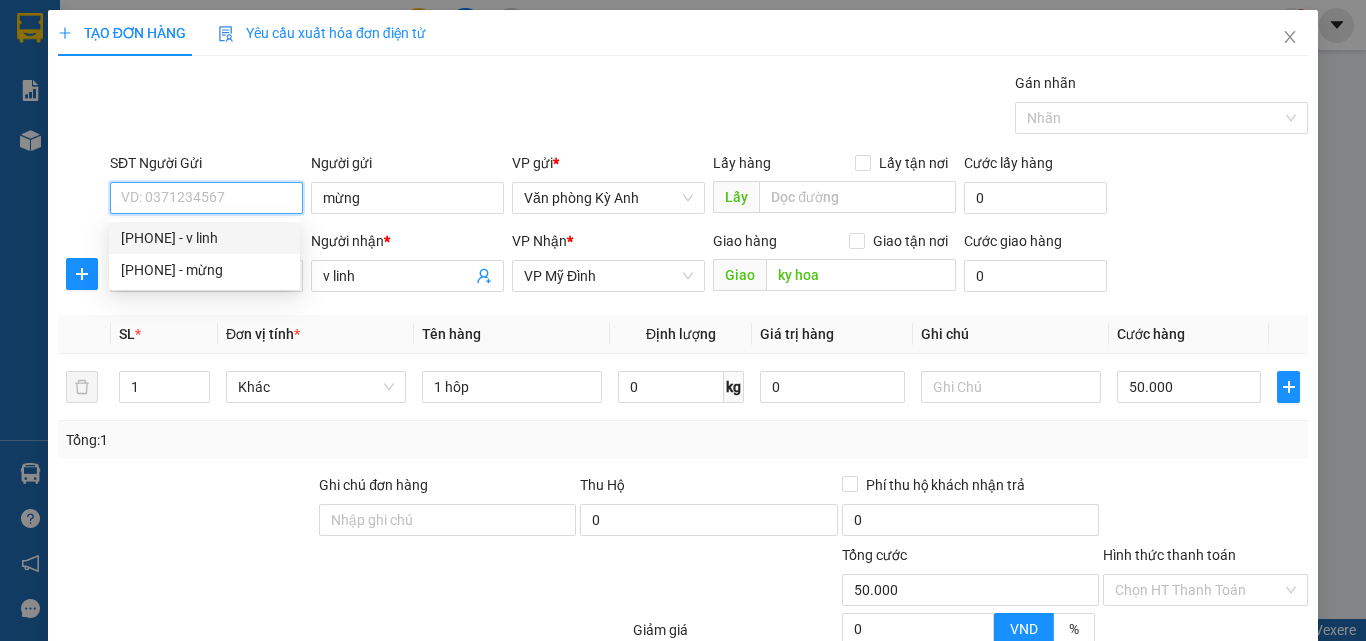 click on "[PHONE] - v linh" at bounding box center (204, 238) 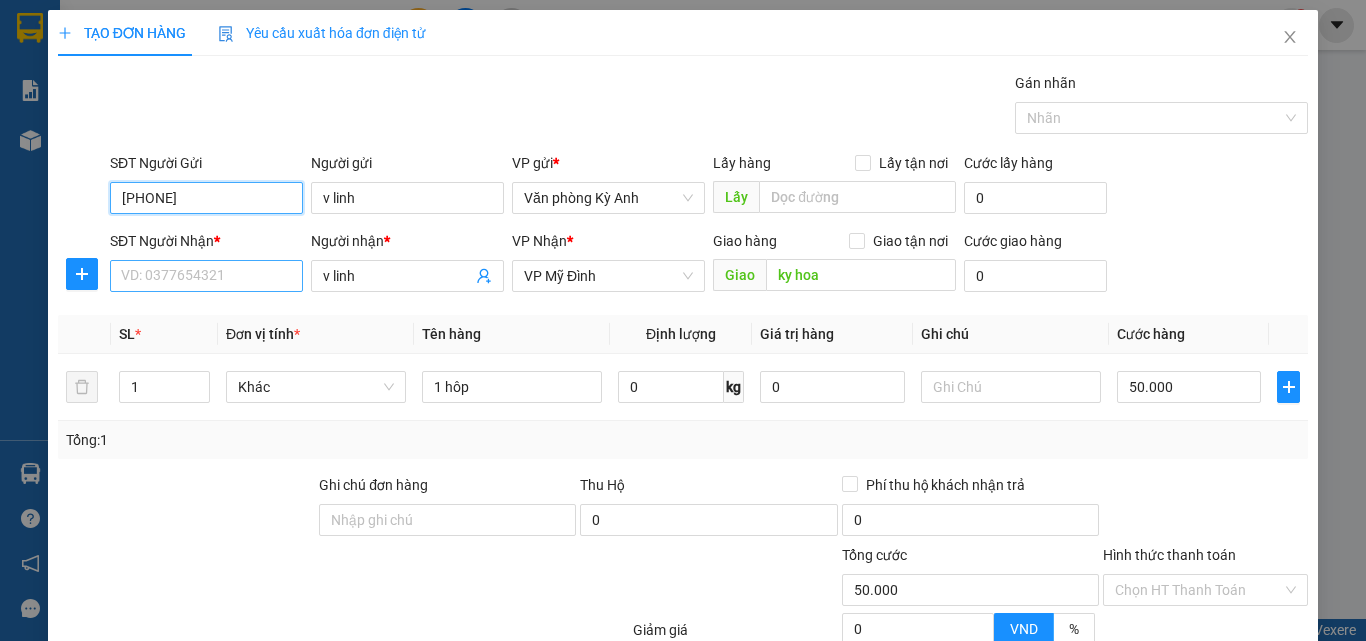 type on "[PHONE]" 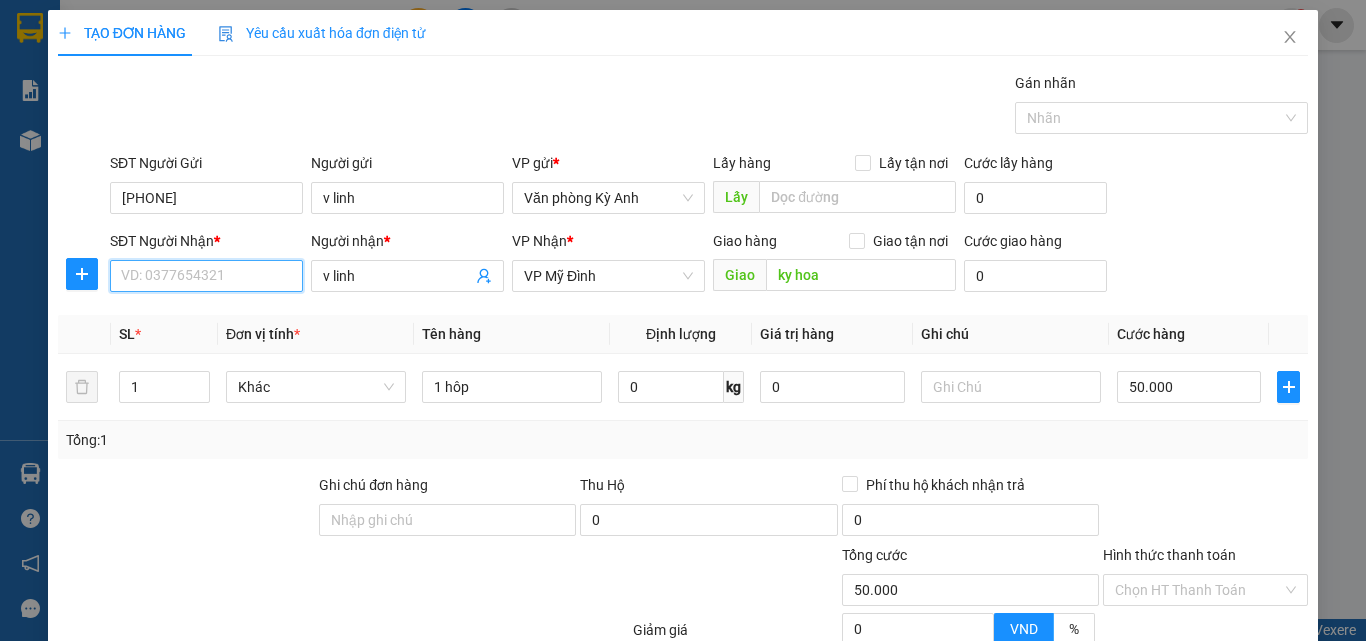 click on "SĐT Người Nhận  *" at bounding box center [206, 276] 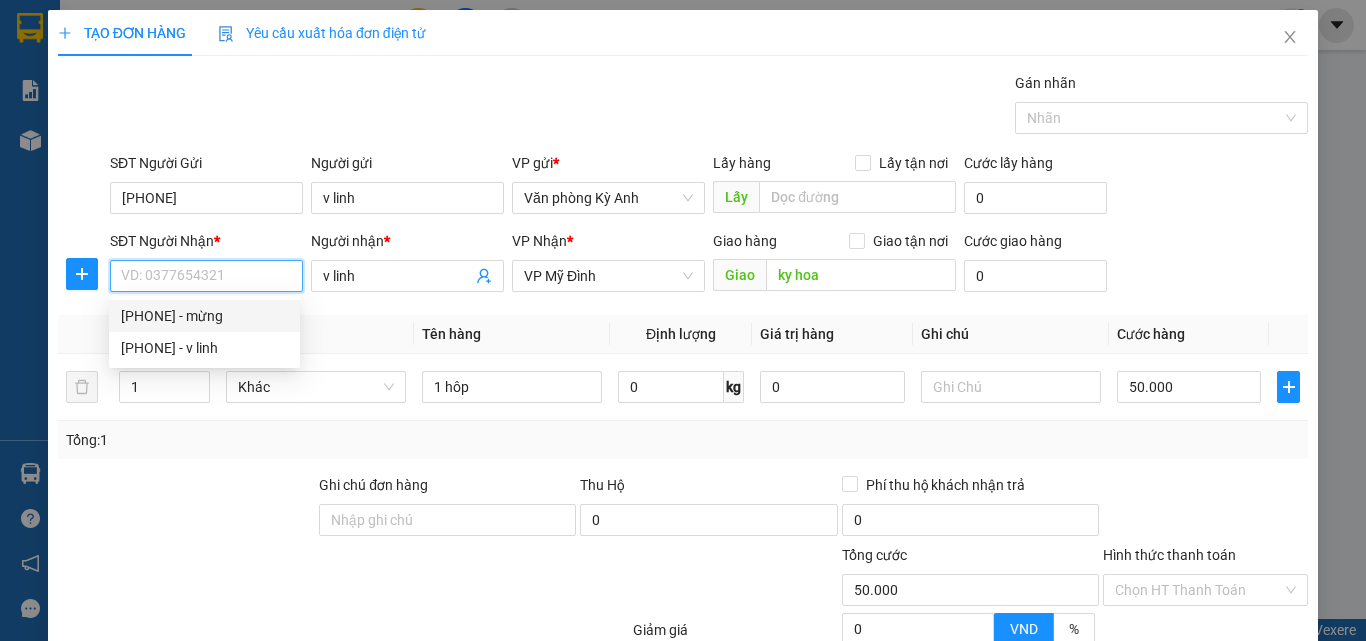 click on "[PHONE] - mừng" at bounding box center [204, 316] 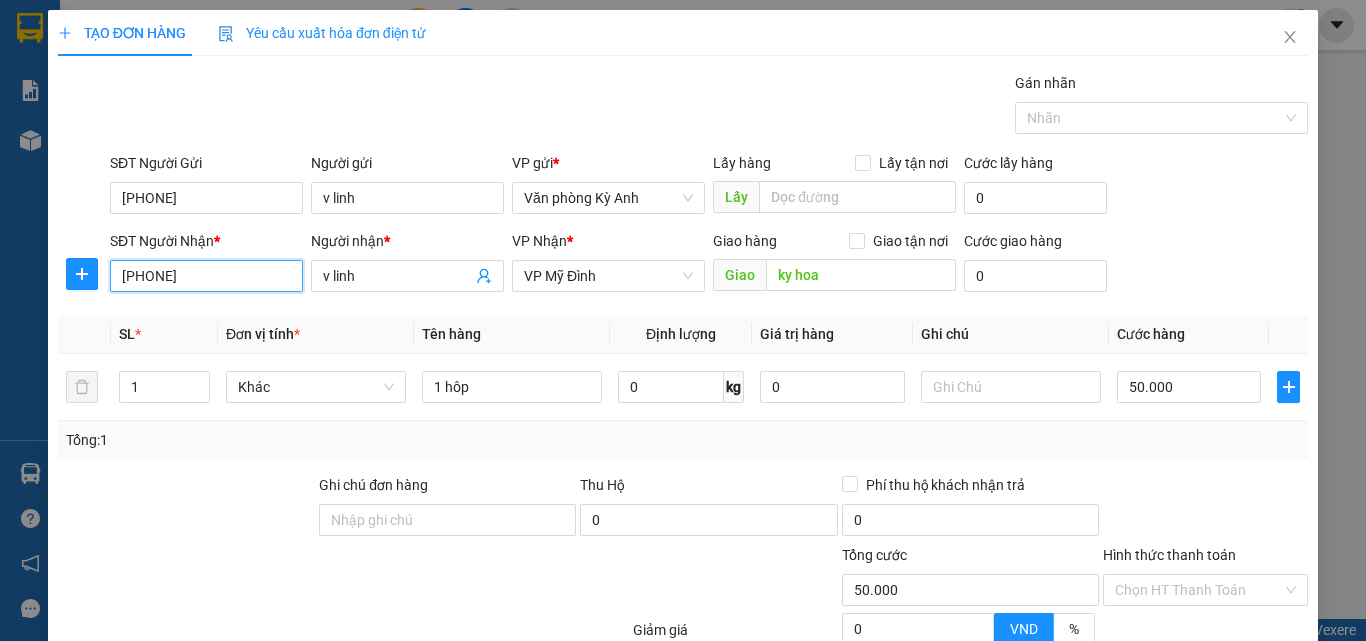 type on "mừng" 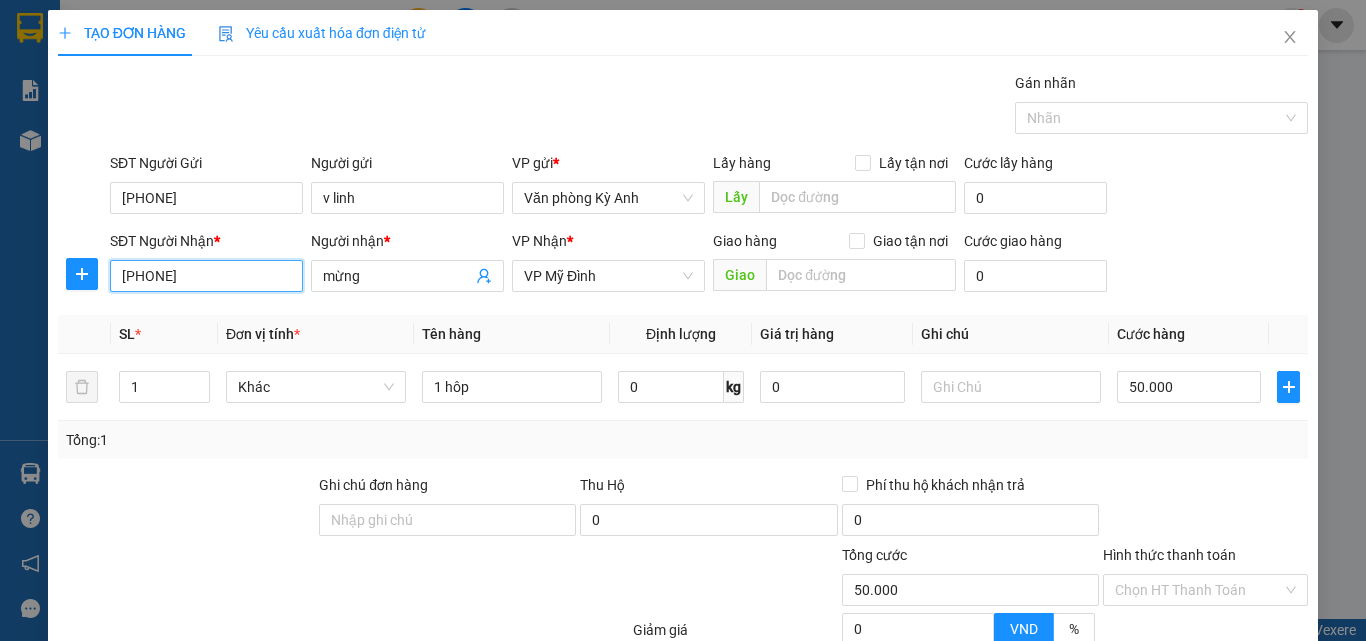 scroll, scrollTop: 201, scrollLeft: 0, axis: vertical 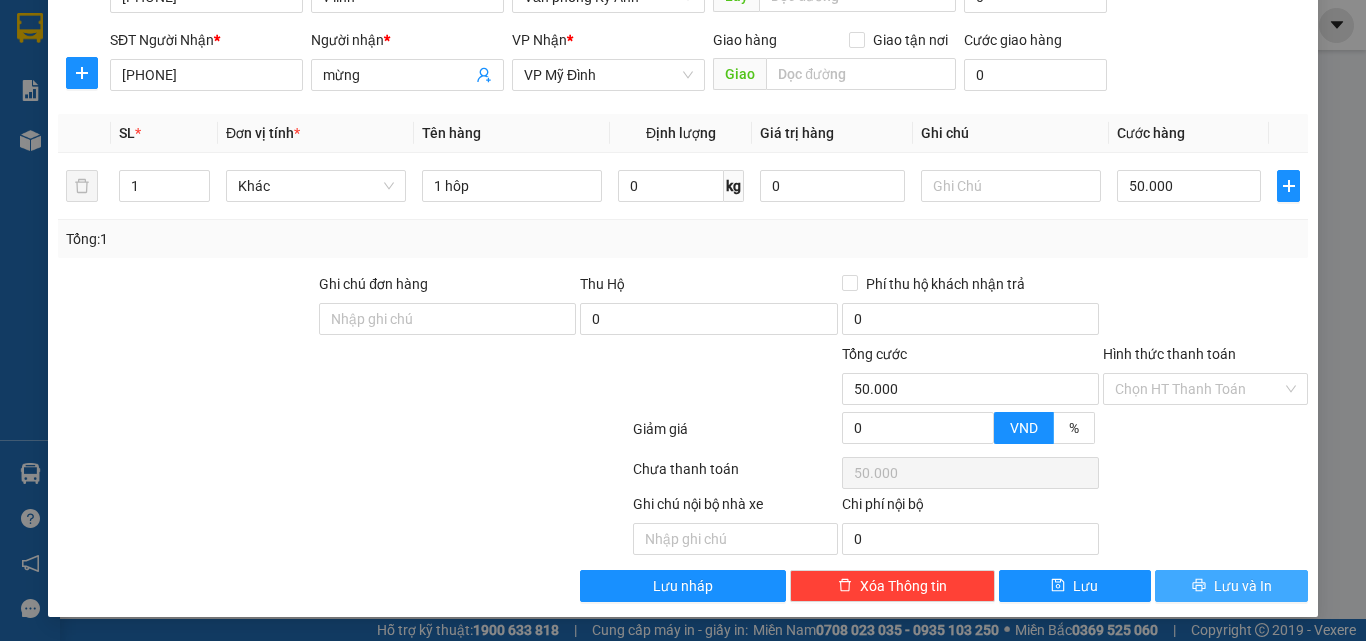 click on "Lưu và In" at bounding box center (1243, 586) 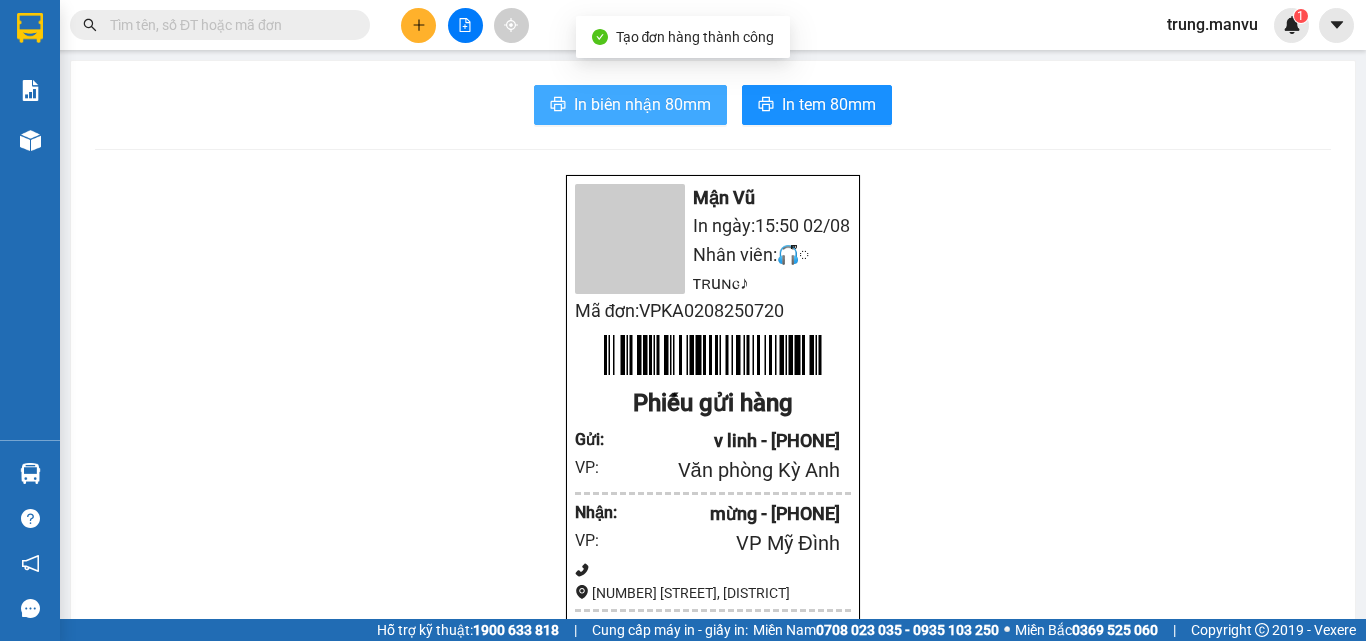 click on "In biên nhận 80mm" at bounding box center [642, 104] 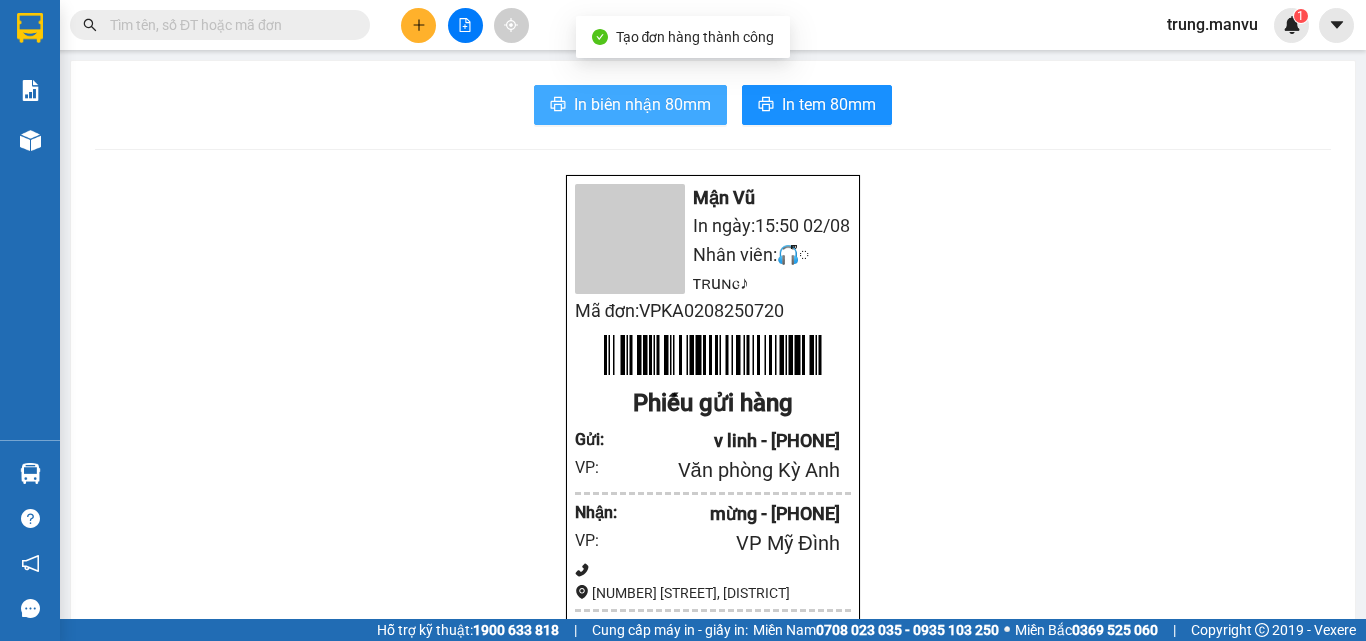 scroll, scrollTop: 0, scrollLeft: 0, axis: both 